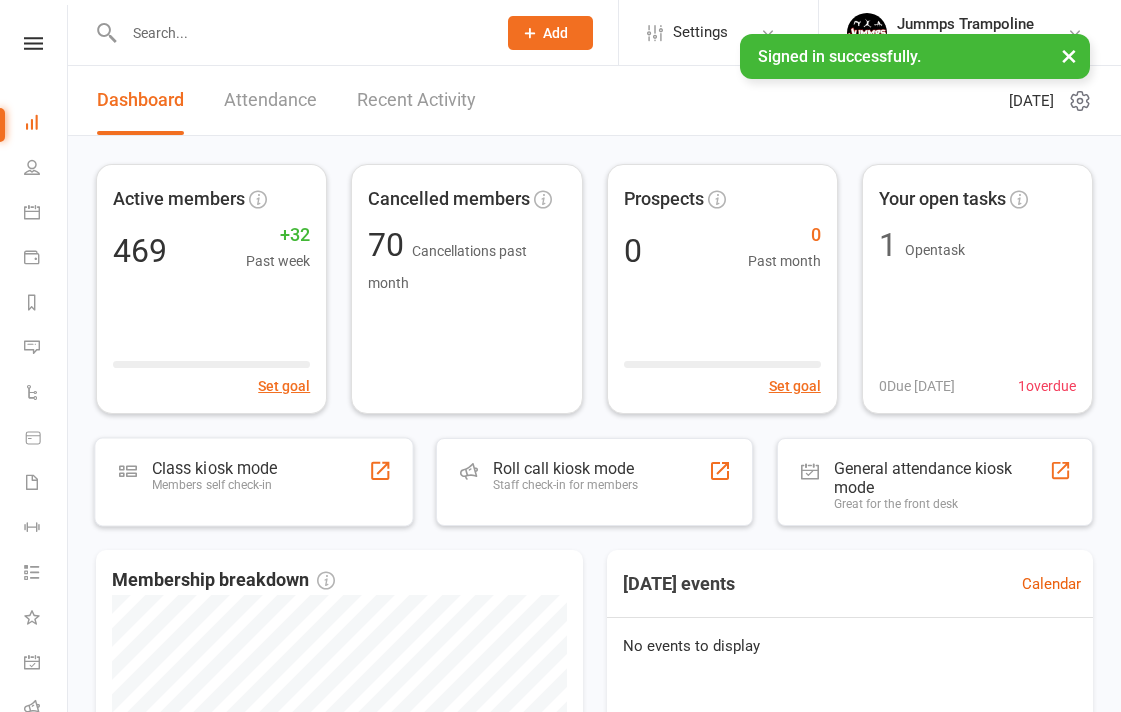 scroll, scrollTop: 0, scrollLeft: 0, axis: both 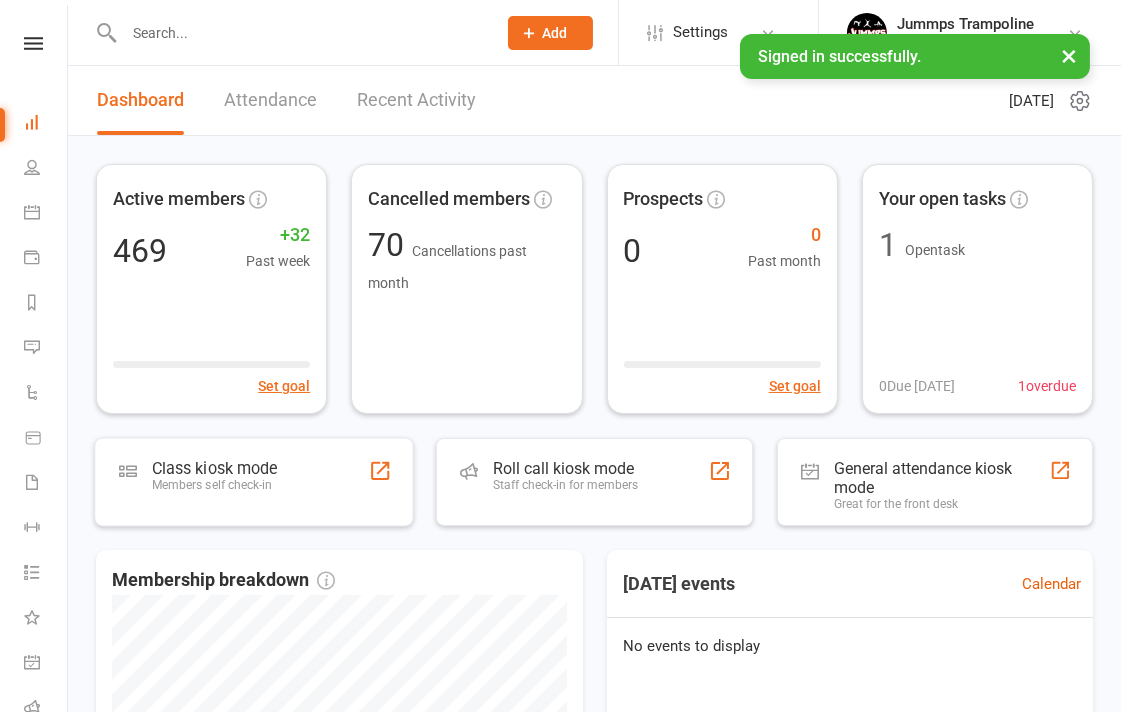 click at bounding box center [300, 33] 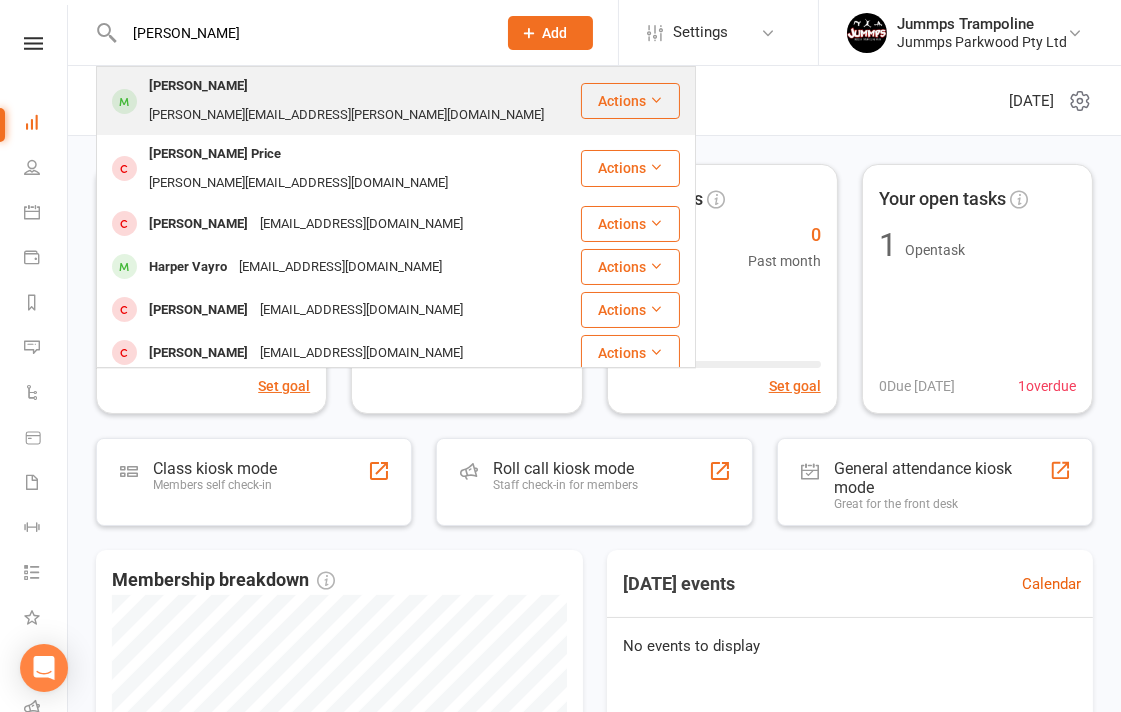 type on "[PERSON_NAME]" 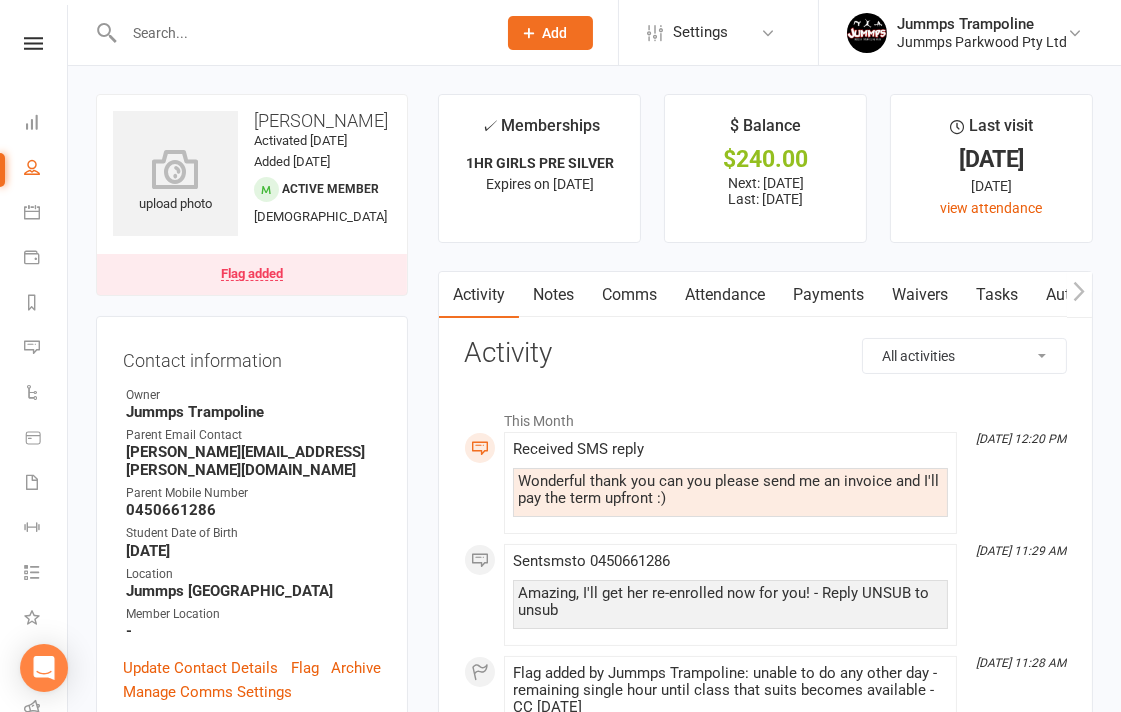click on "Wonderful thank you can you please send me an invoice and I'll pay the term upfront :)" at bounding box center [730, 490] 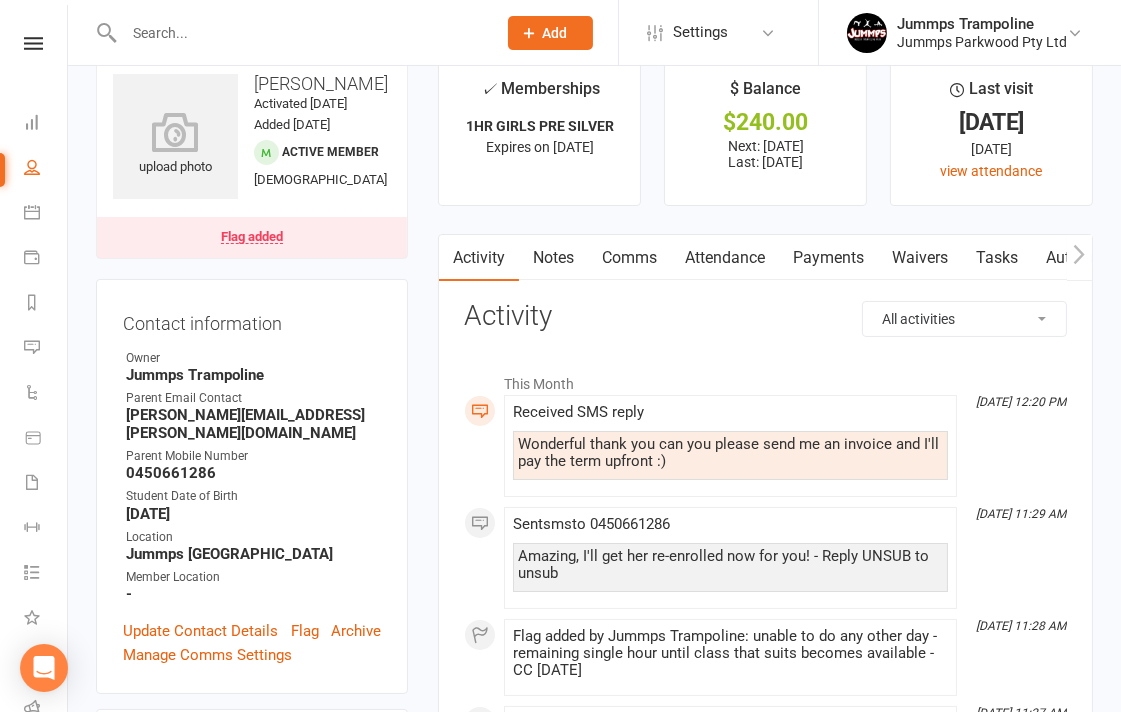 scroll, scrollTop: 0, scrollLeft: 0, axis: both 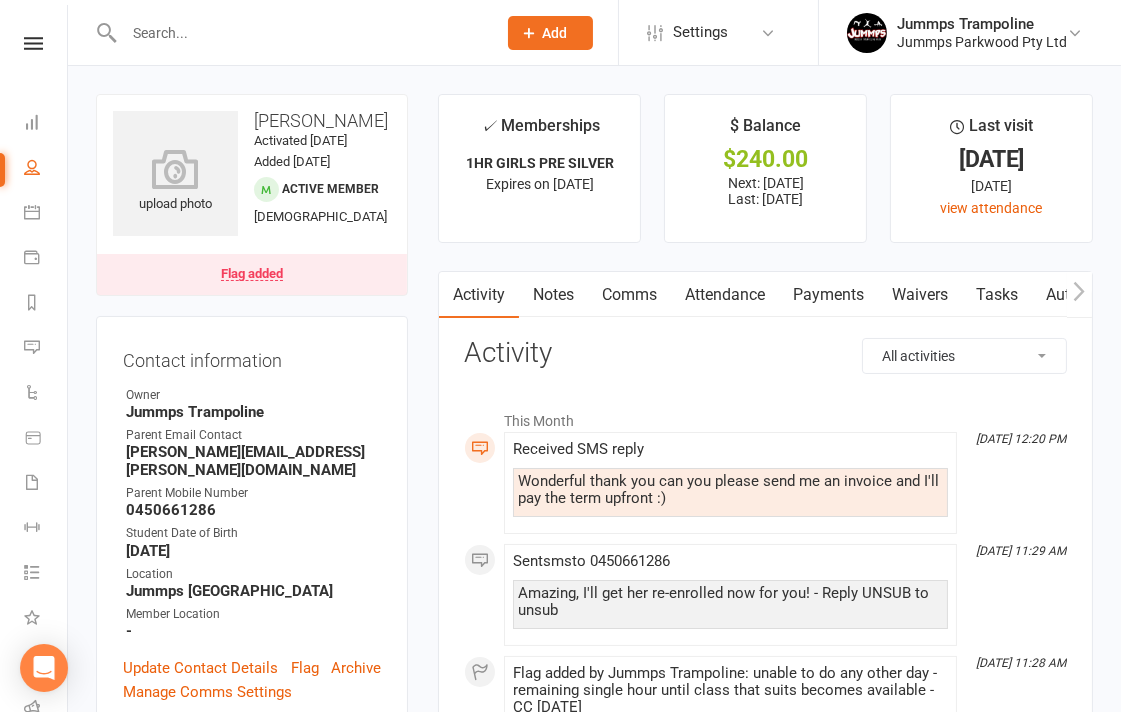 click on "Comms" at bounding box center [629, 295] 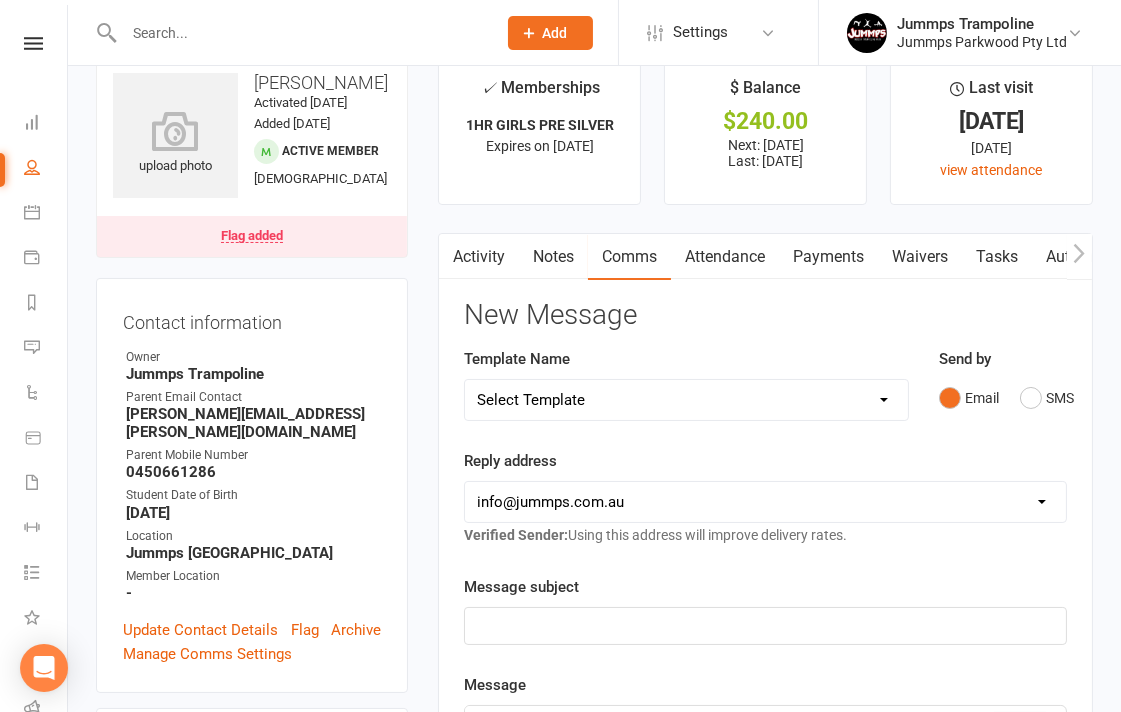scroll, scrollTop: 0, scrollLeft: 0, axis: both 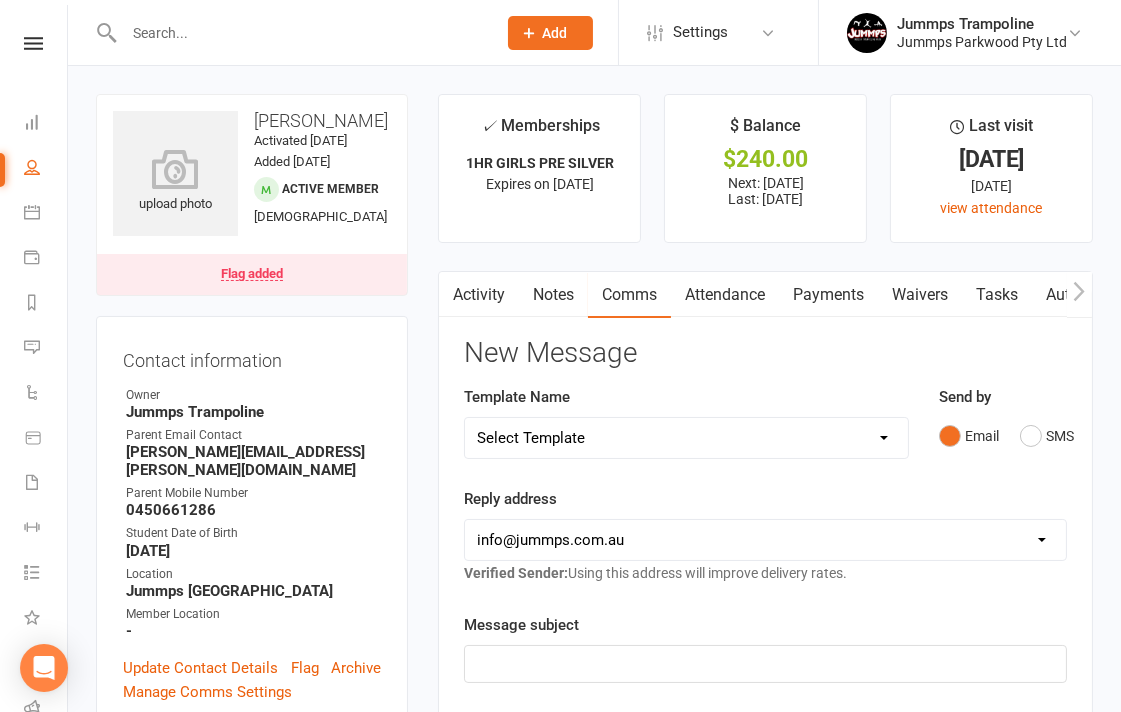 click 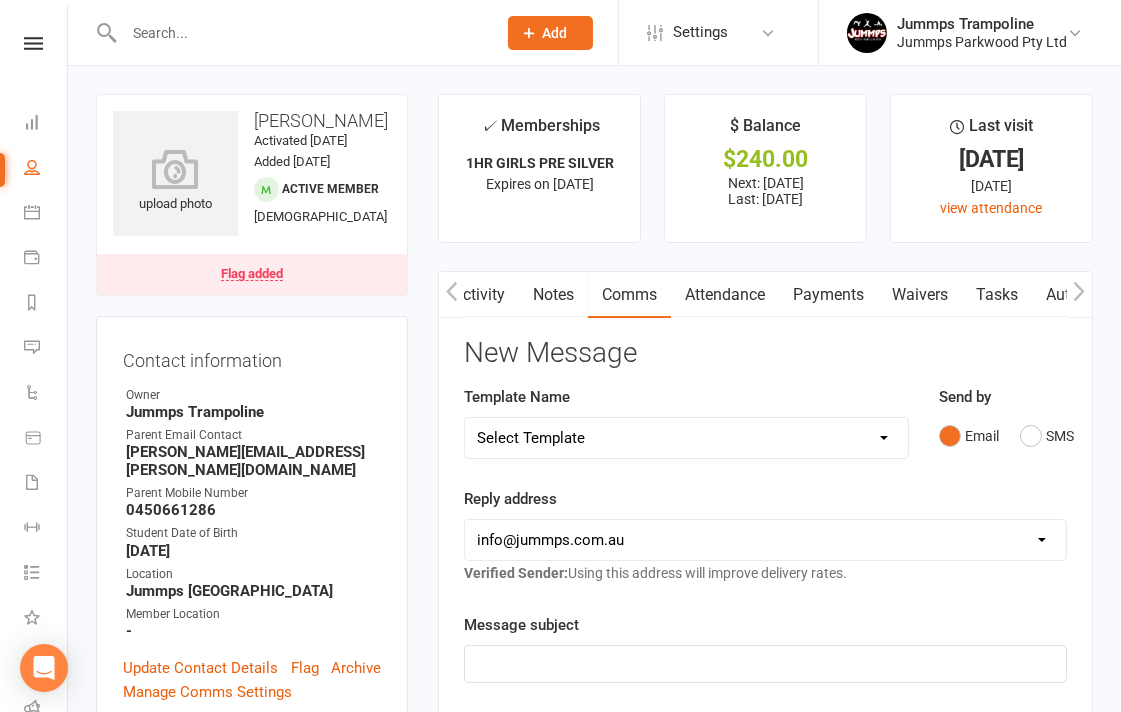 scroll, scrollTop: 0, scrollLeft: 150, axis: horizontal 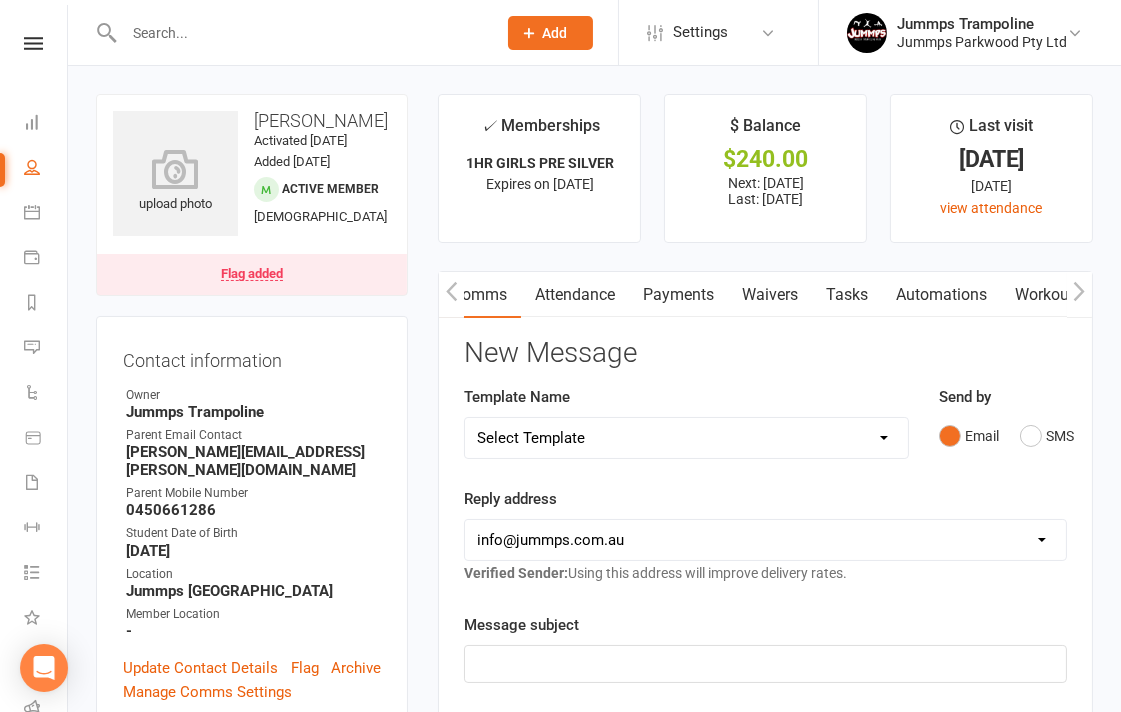 click 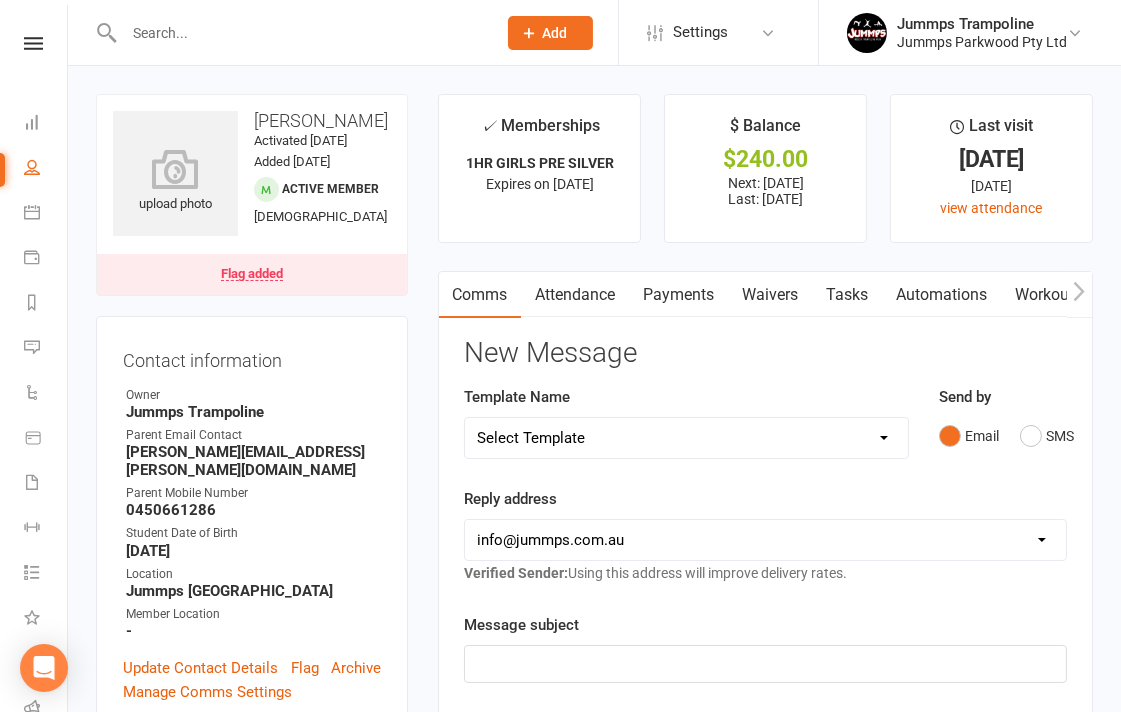 scroll, scrollTop: 0, scrollLeft: 0, axis: both 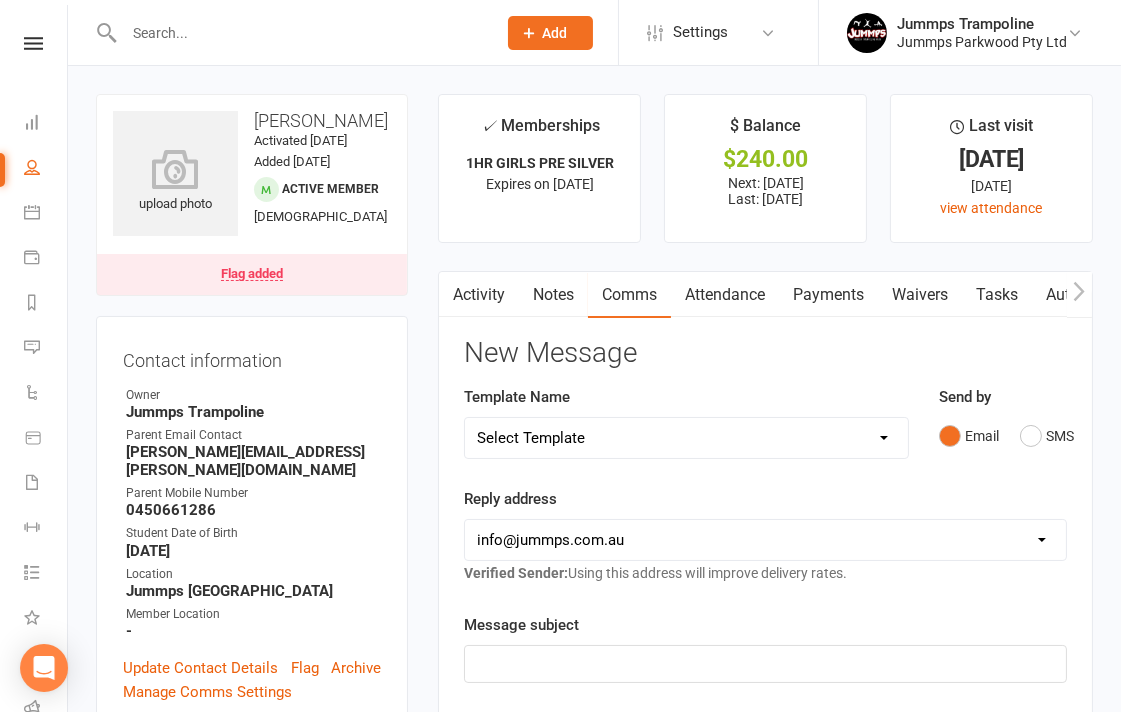 click 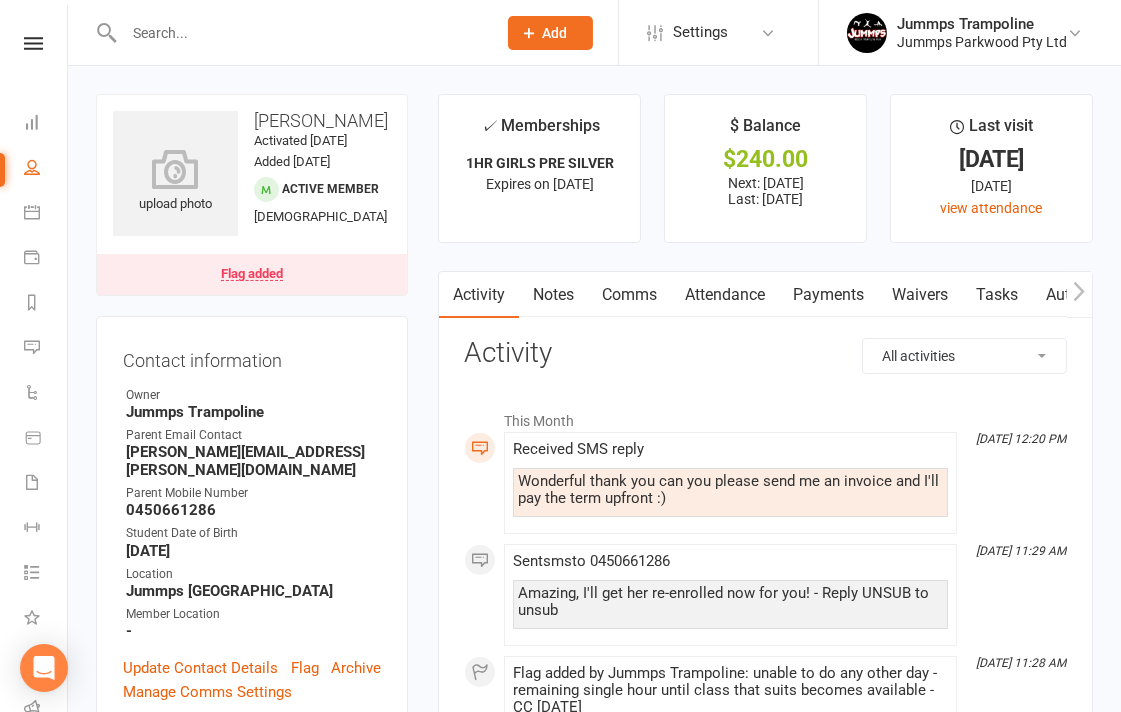 click on "Activity" at bounding box center (765, 353) 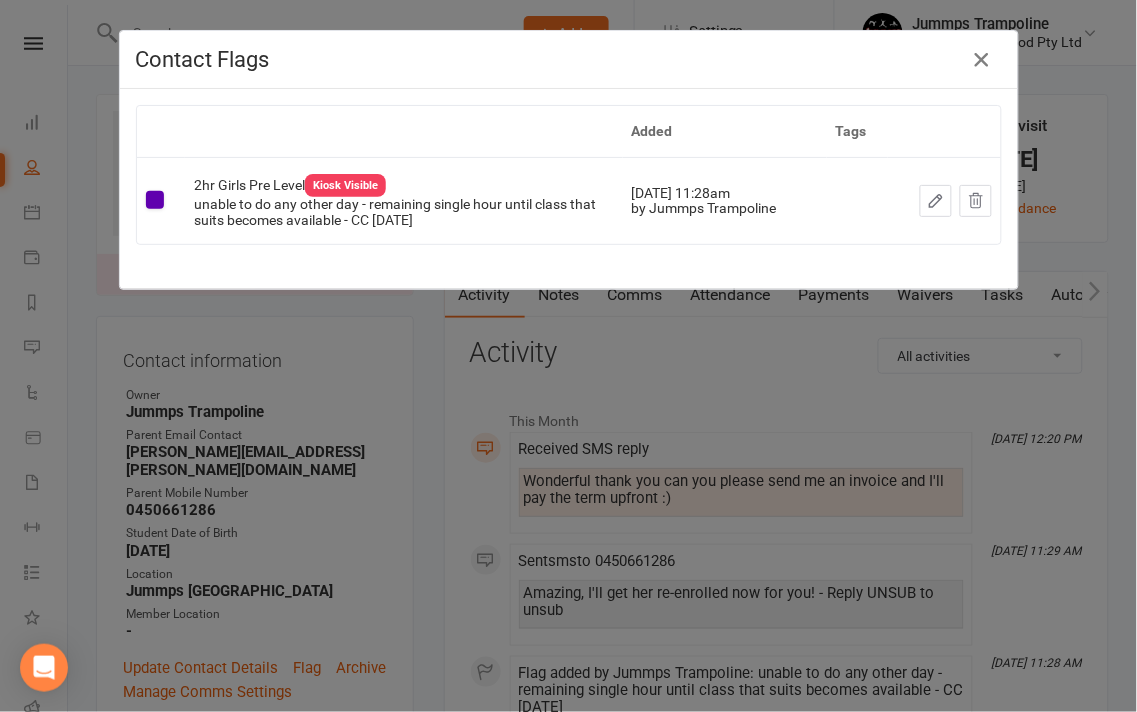 click at bounding box center (982, 60) 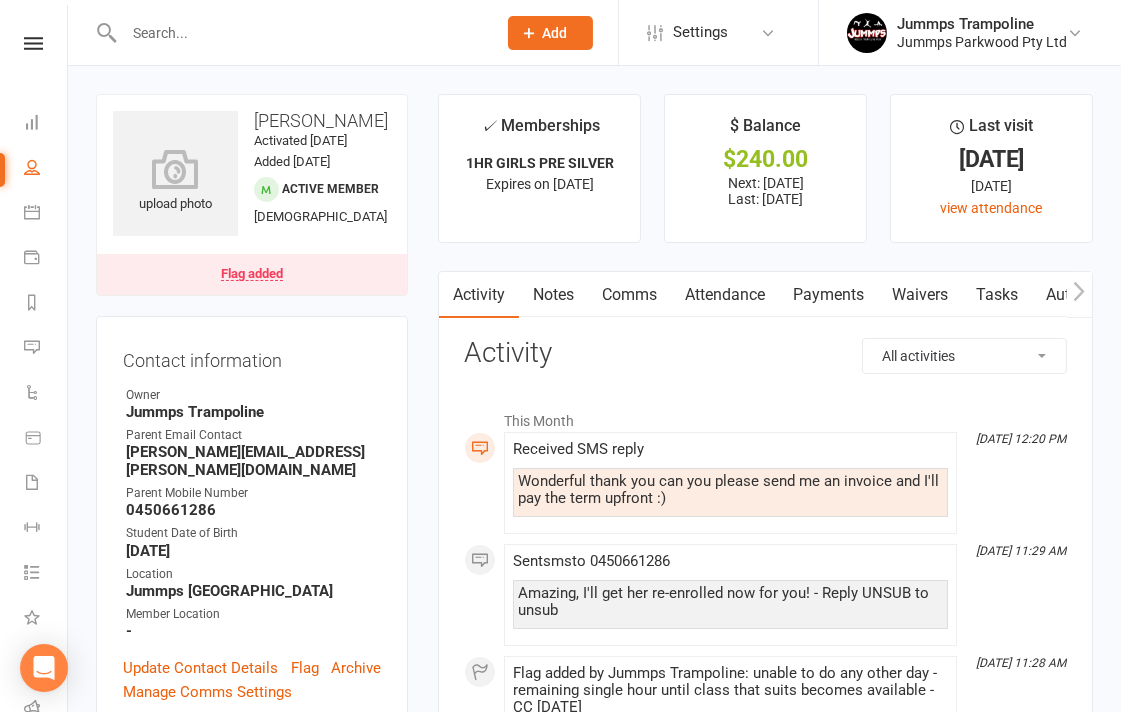 click on "Activity" at bounding box center (765, 353) 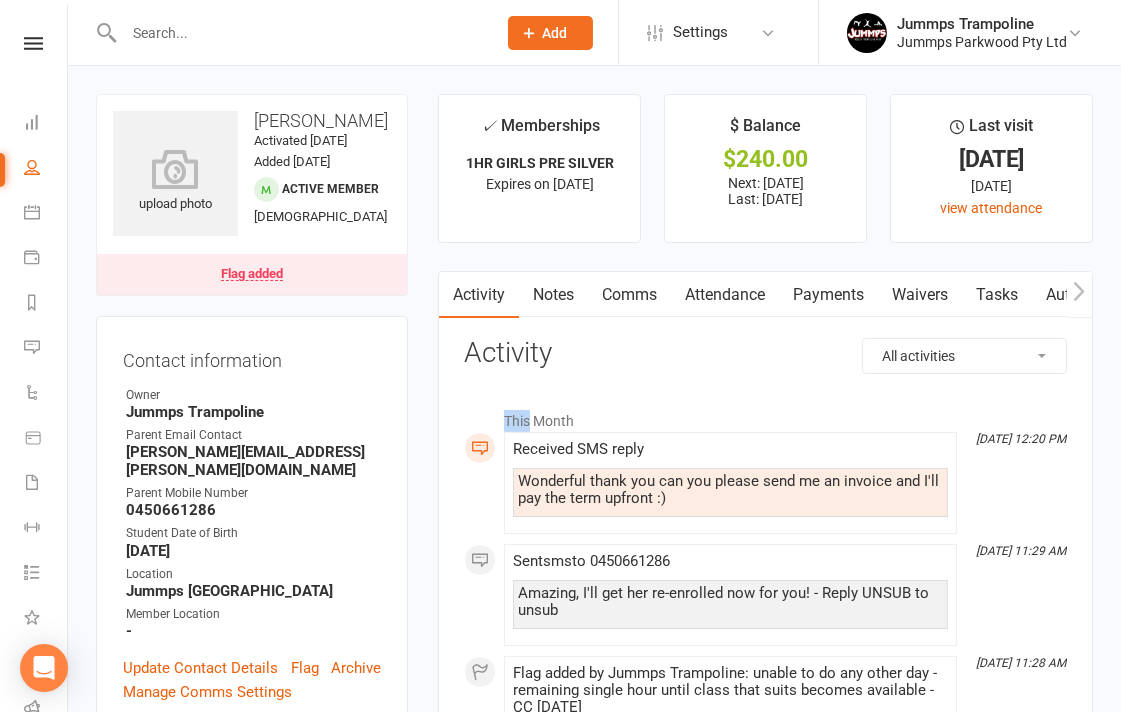 drag, startPoint x: 506, startPoint y: 412, endPoint x: 531, endPoint y: 424, distance: 27.730848 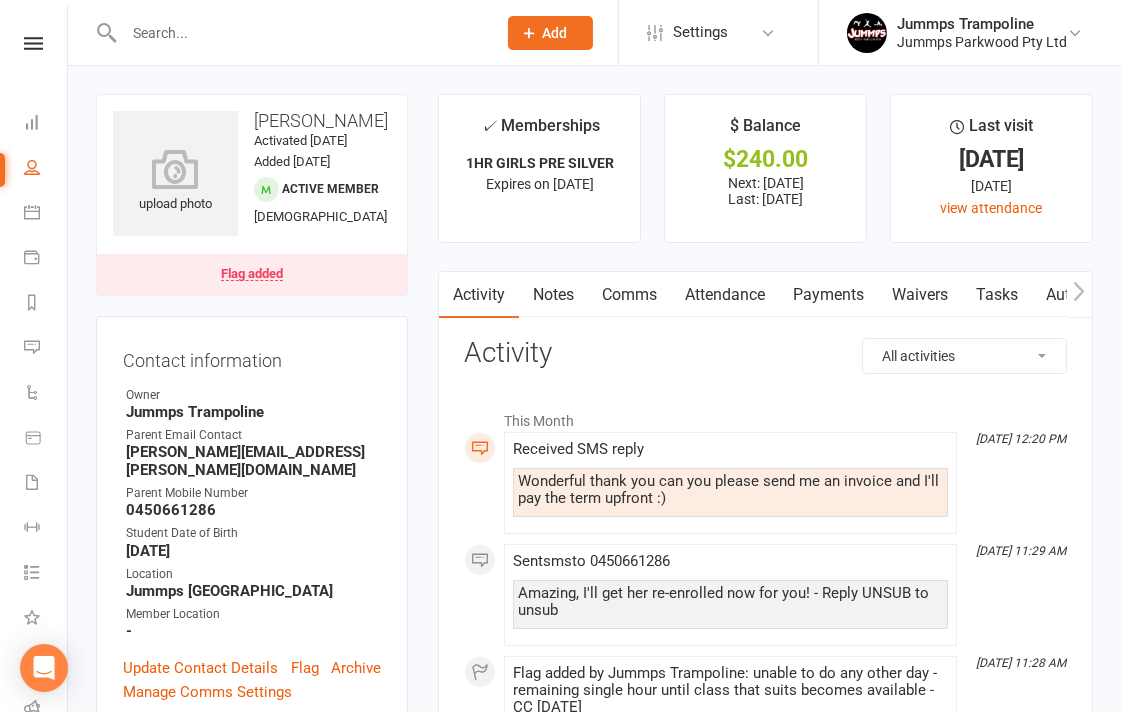 click on "Received SMS reply   Wonderful thank you can you please send me an invoice and I'll pay the term upfront :)" at bounding box center [730, 483] 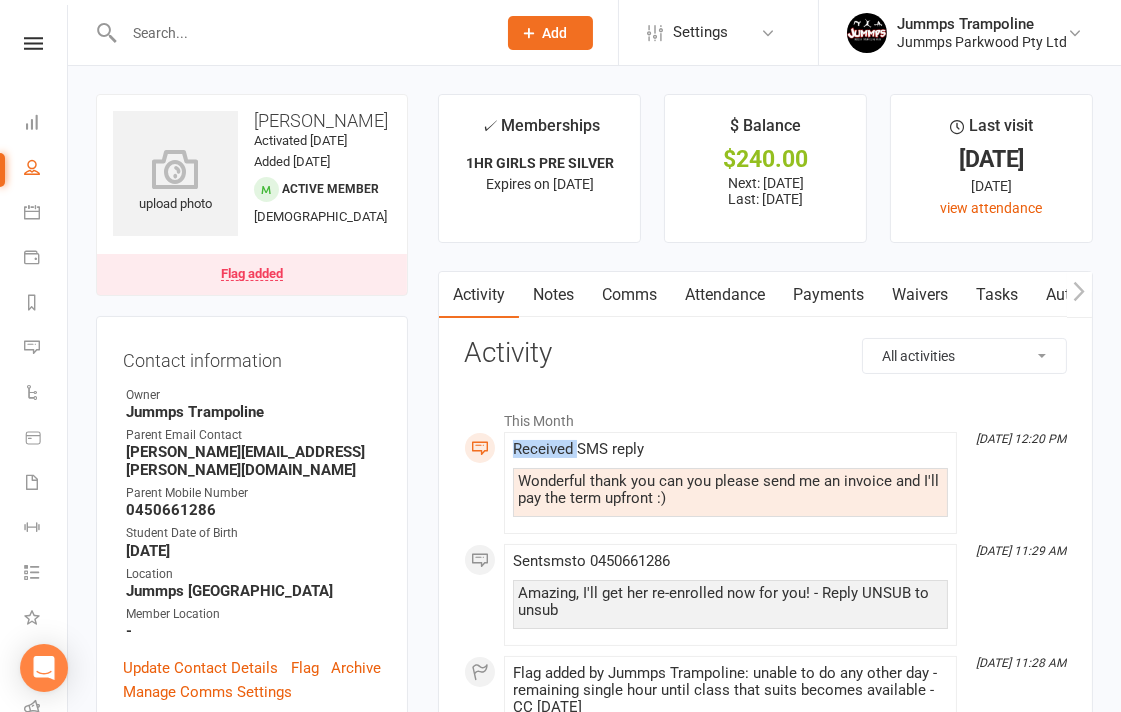 click on "Received SMS reply" at bounding box center (730, 449) 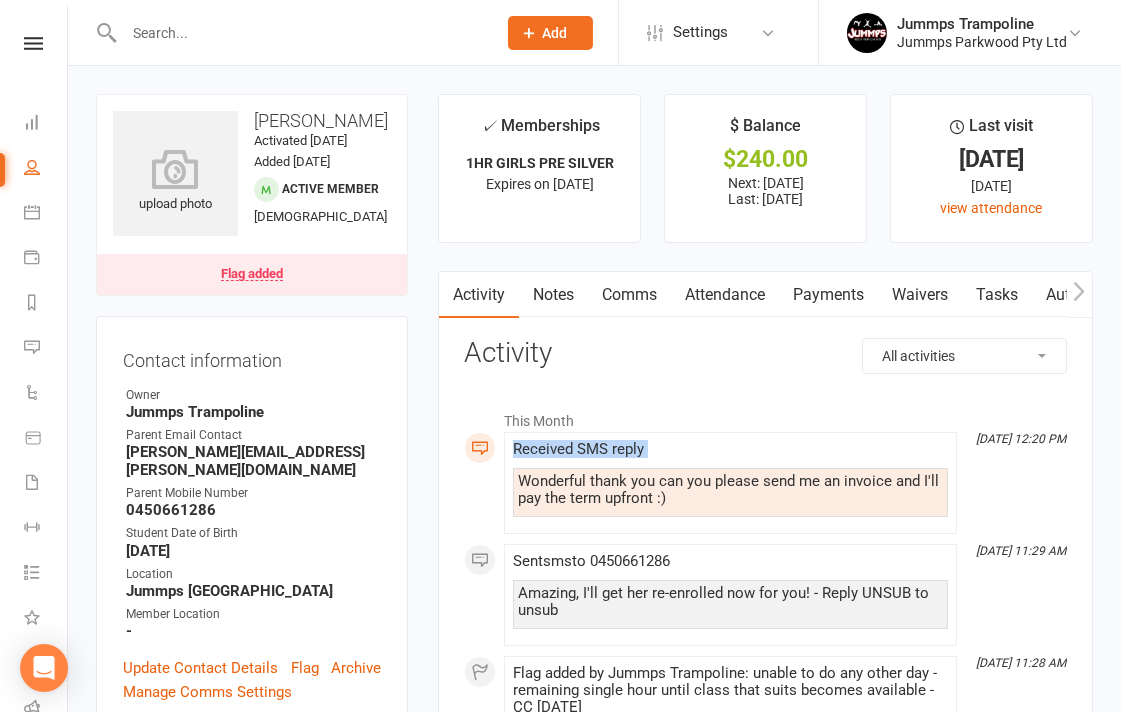 click on "Received SMS reply" at bounding box center [730, 449] 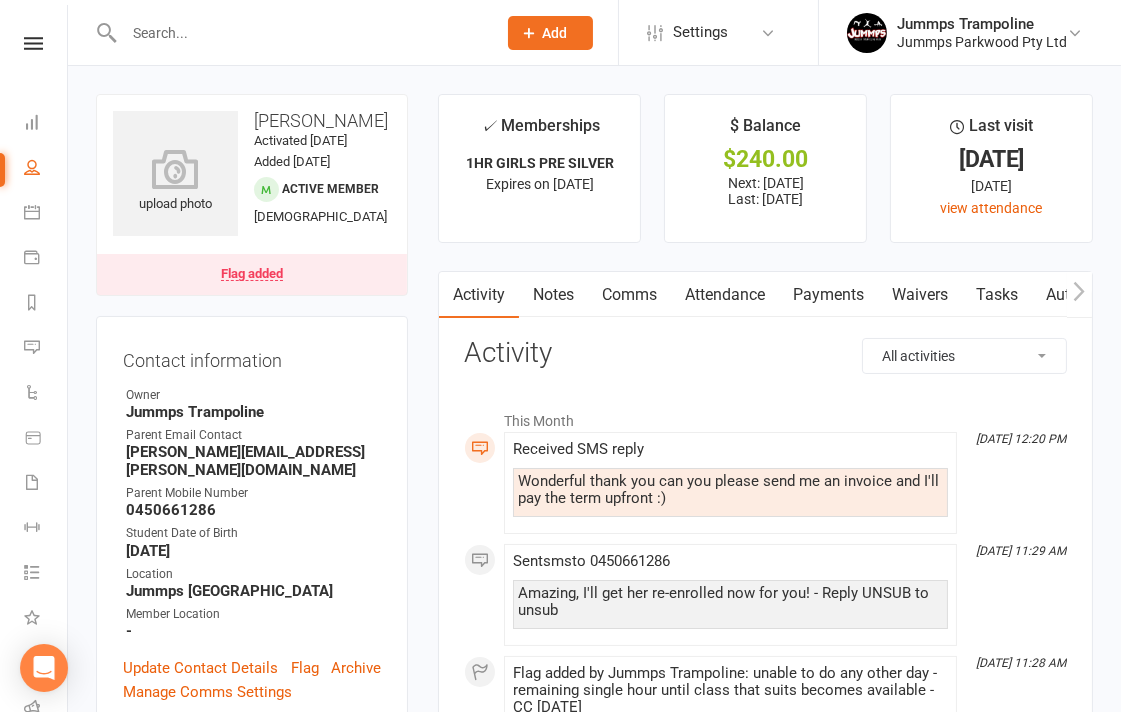 click on "This Month [DATE] 12:20 PM Received SMS reply   Wonderful thank you can you please send me an invoice and I'll pay the term upfront :) [DATE] 11:29 AM   Sent  sms  to   [PHONE_NUMBER]   Amazing, I'll get her re-enrolled now for you! - Reply UNSUB to unsub [DATE] 11:28 AM Flag added by Jummps Trampoline: unable to do any other day - remaining single hour until class that suits becomes available - CC [DATE]   [DATE] 11:27 AM Booked: [DATE] 4:00PM for the event 4 1hr Girls Pre Silver COACH wk10 TRACK RED, by Jummps Trampoline   [DATE] 11:27 AM Booked: [DATE] 4:00PM for the event 4 1hr Girls Pre Silver COACH wk9 DODGE PRO, by Jummps Trampoline   [DATE] 11:27 AM Booked: [DATE] 4:00PM for the event 4 1hr Girls Pre Silver COACH wk8 RED BAG, by Jummps Trampoline   [DATE] 11:27 AM Booked: [DATE] 4:00PM for the event 4 1hr Girls Pre Silver COACH wk7 PRO TRACK, by Jummps Trampoline   [DATE] 11:27 AM   [DATE] 11:27 AM   [DATE] 11:27 AM   [DATE] 11:27 AM   [DATE] 11:27 AM   [DATE] 11:27 AM" at bounding box center (765, 1677) 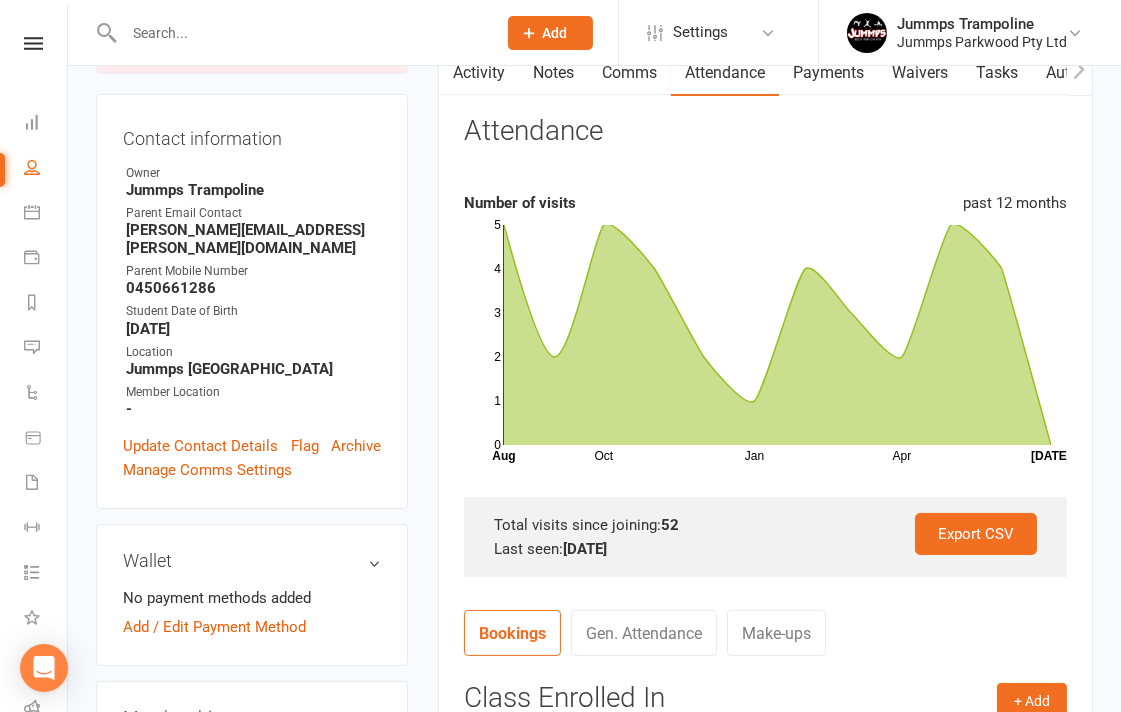 scroll, scrollTop: 0, scrollLeft: 0, axis: both 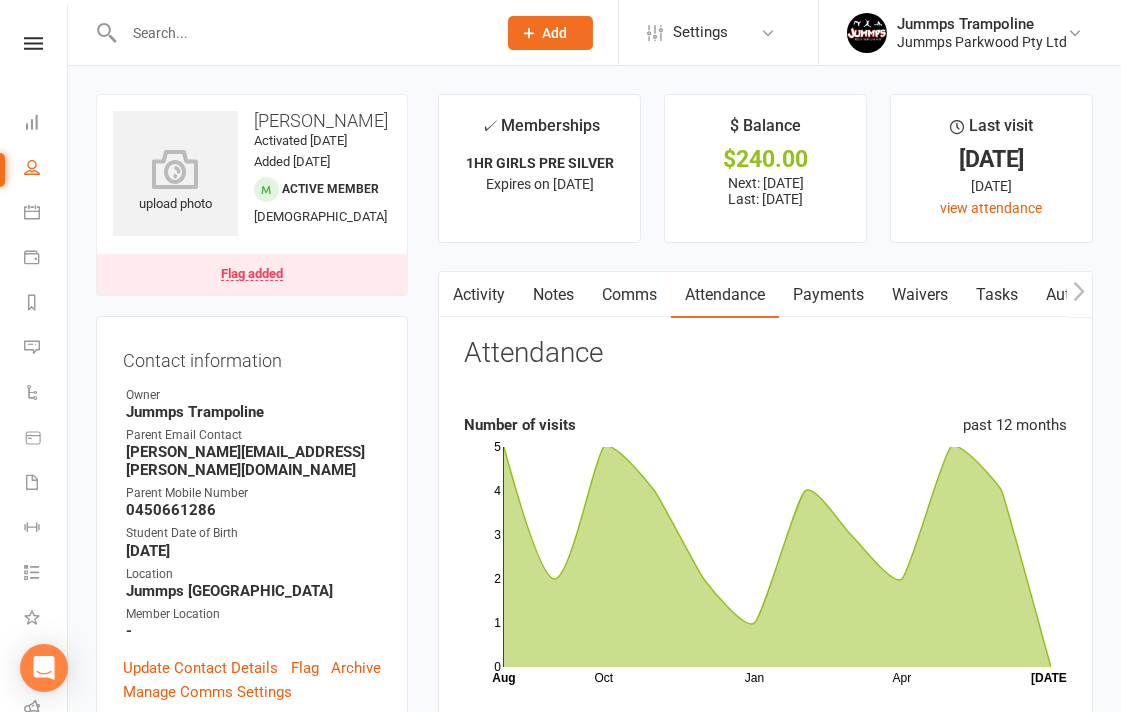 click on "Activity" at bounding box center (479, 295) 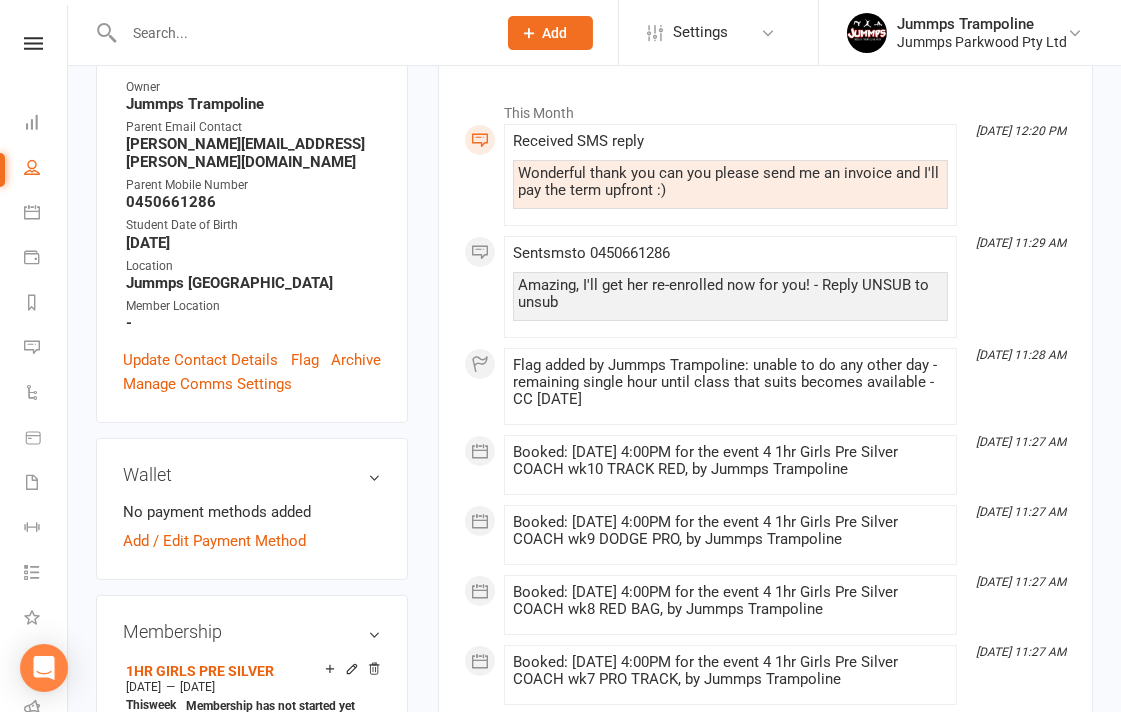 scroll, scrollTop: 333, scrollLeft: 0, axis: vertical 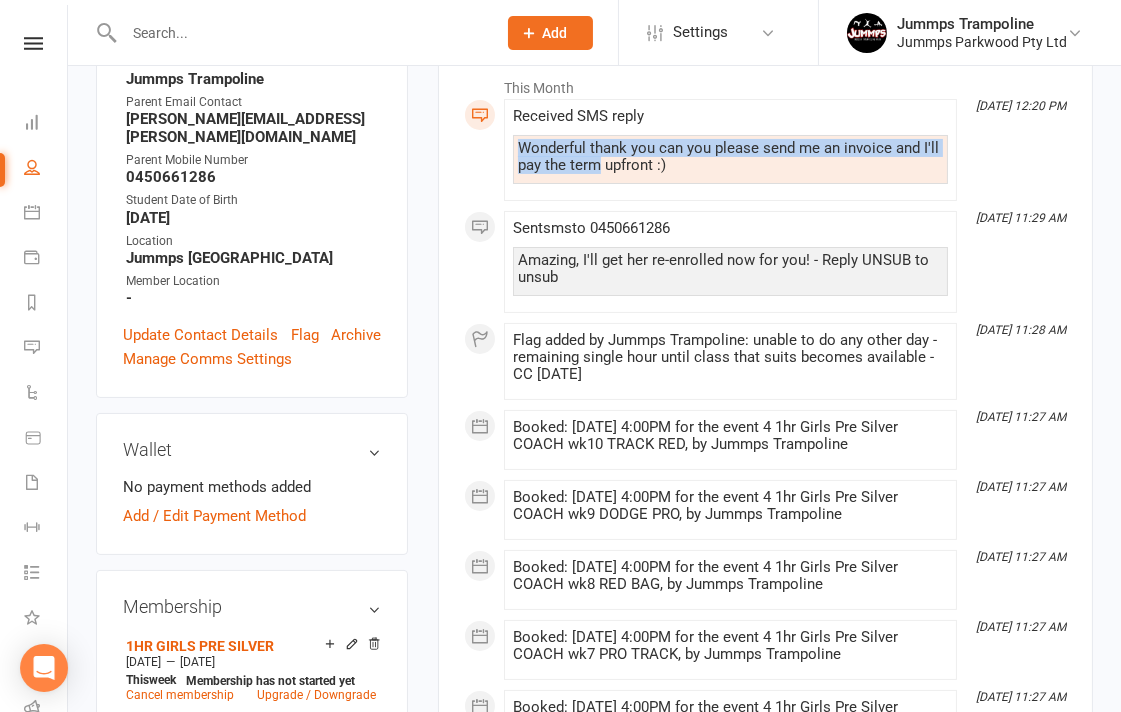 drag, startPoint x: 518, startPoint y: 150, endPoint x: 637, endPoint y: 174, distance: 121.39605 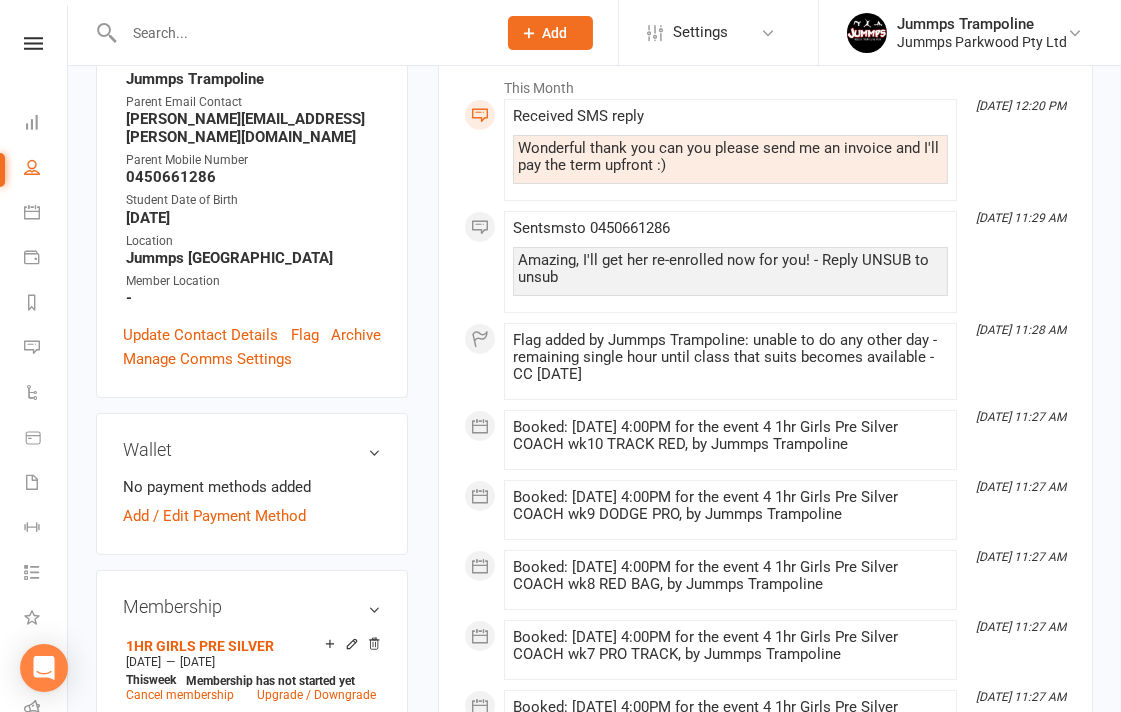 click on "Wonderful thank you can you please send me an invoice and I'll pay the term upfront :)" at bounding box center [730, 159] 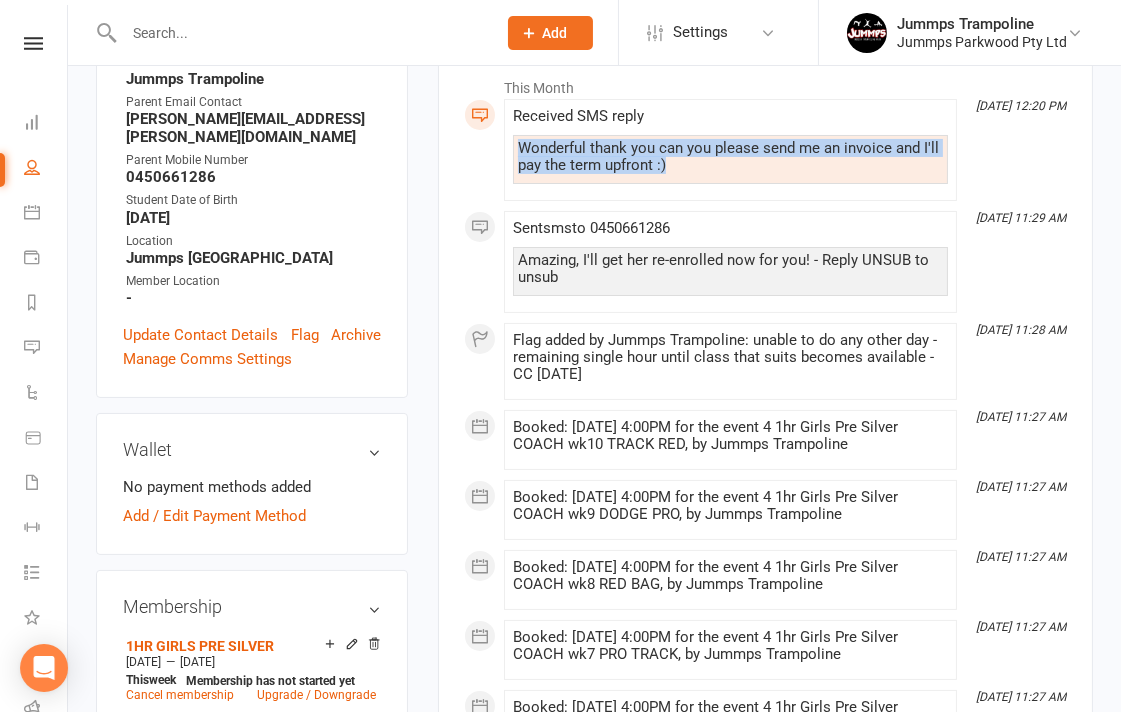 click on "Wonderful thank you can you please send me an invoice and I'll pay the term upfront :)" at bounding box center [730, 157] 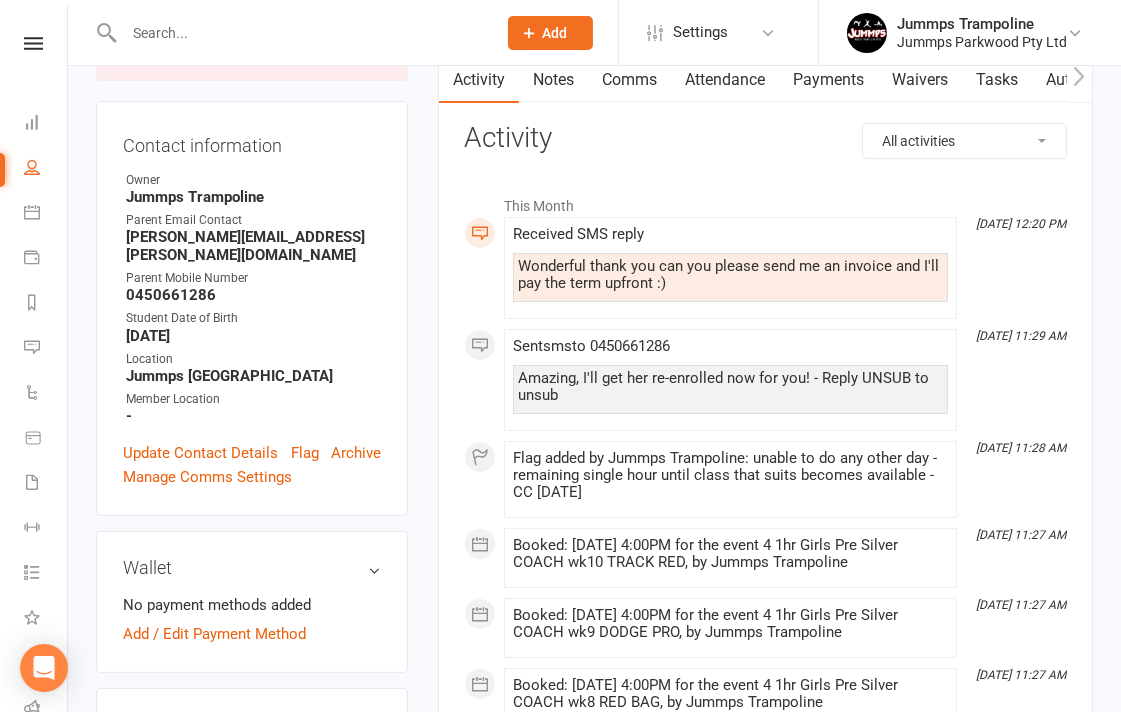 scroll, scrollTop: 111, scrollLeft: 0, axis: vertical 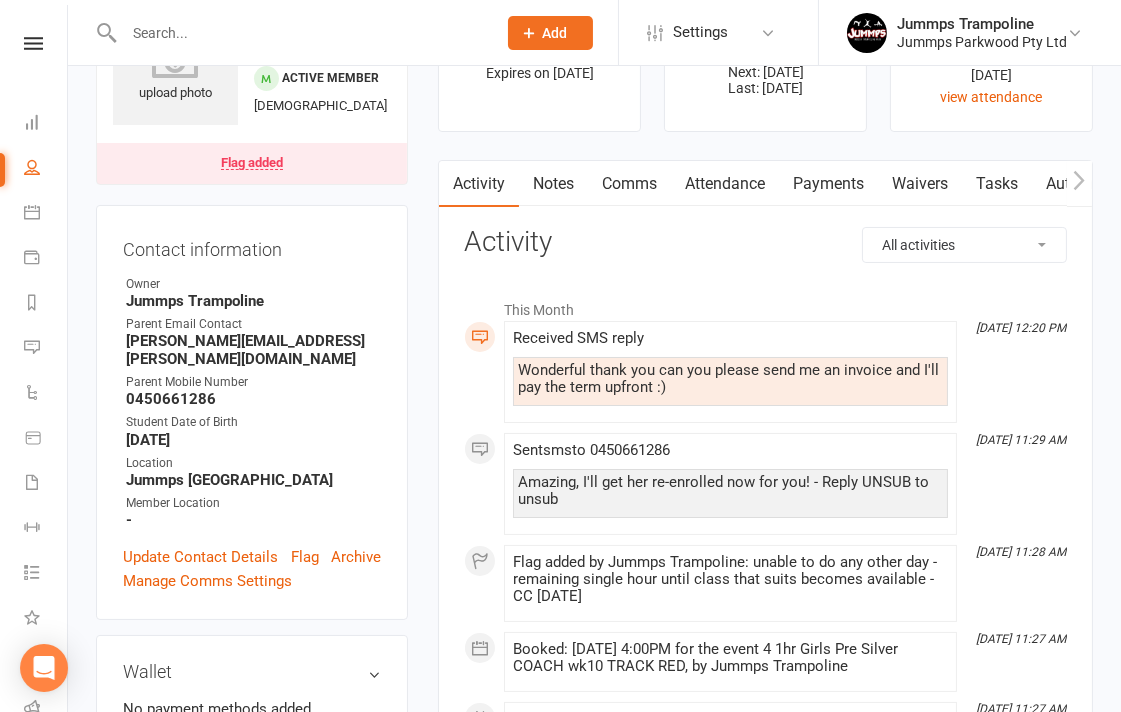 click on "This Month" at bounding box center [765, 305] 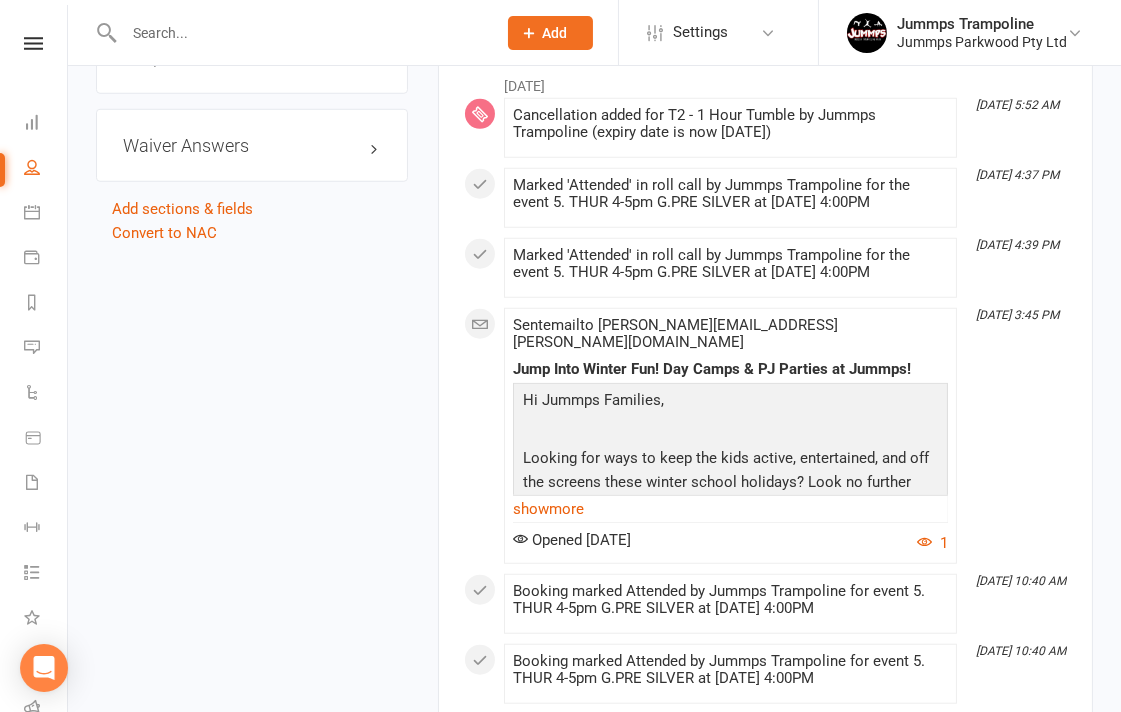 scroll, scrollTop: 2222, scrollLeft: 0, axis: vertical 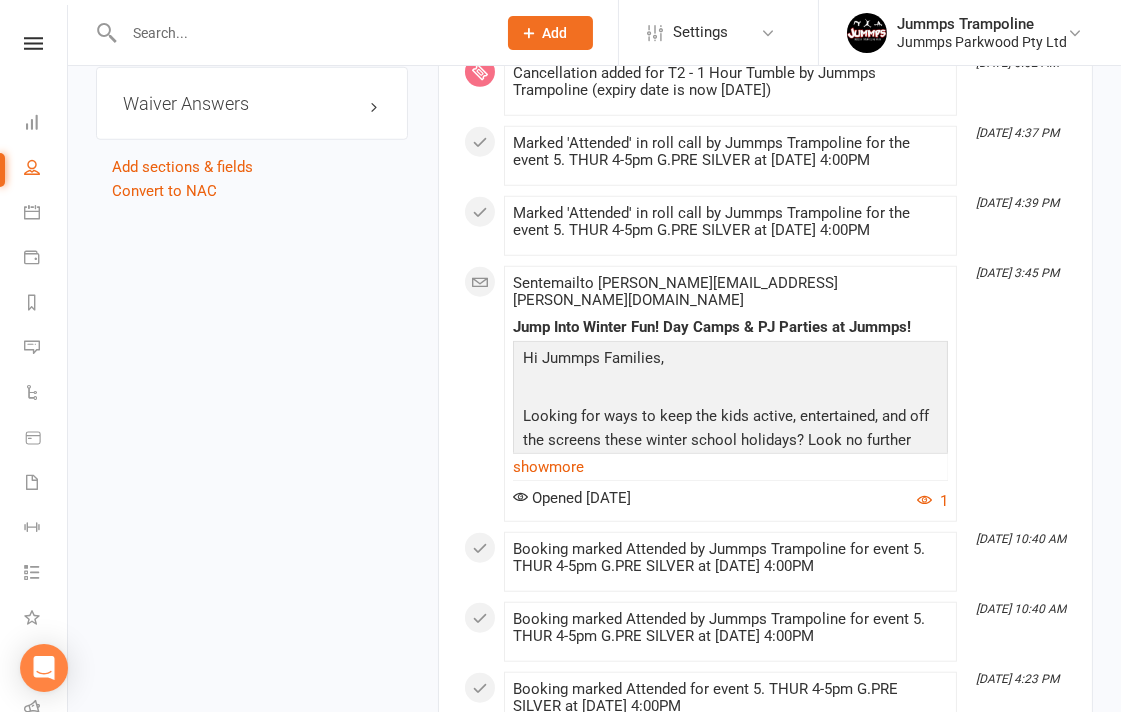click on "Looking for ways to keep the kids active, entertained, and off the screens these winter school holidays? Look no further than Jummps Trampoline Park!" at bounding box center [730, 442] 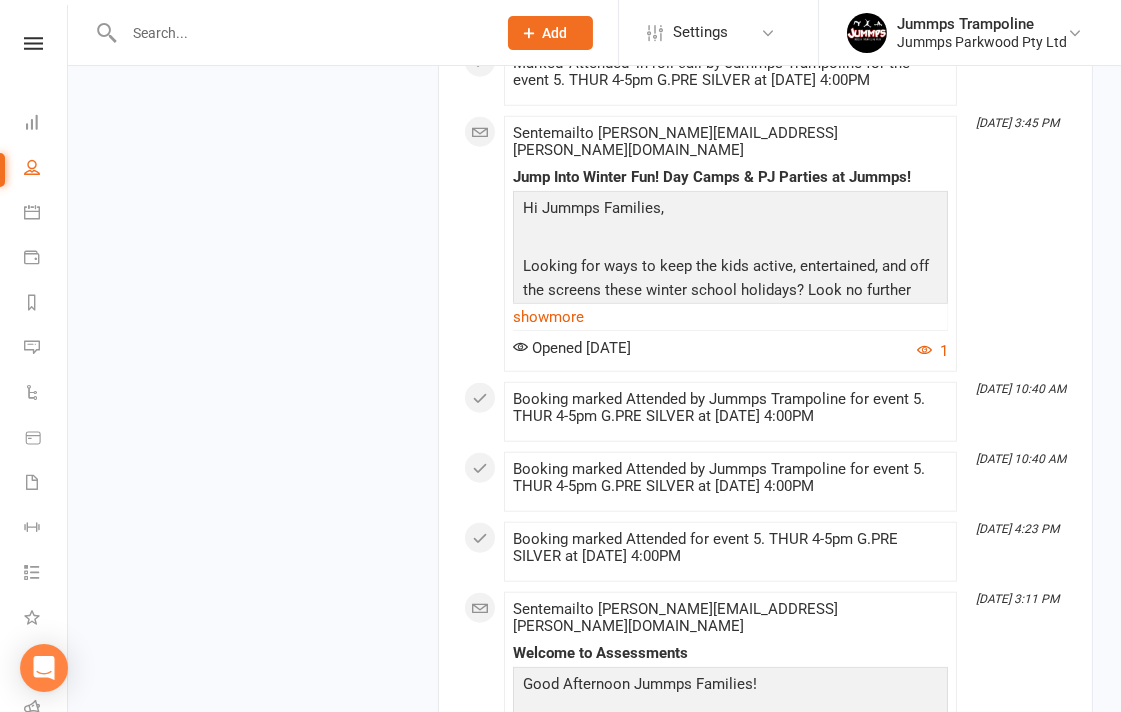 scroll, scrollTop: 2333, scrollLeft: 0, axis: vertical 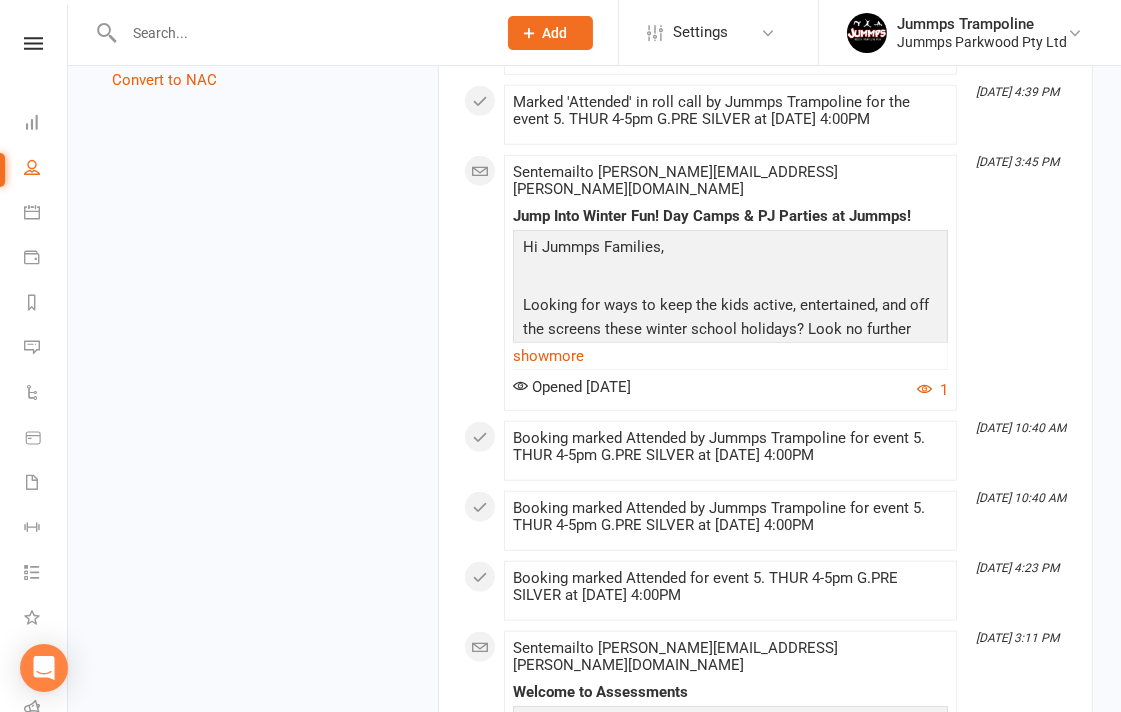 drag, startPoint x: 572, startPoint y: 317, endPoint x: 573, endPoint y: 327, distance: 10.049875 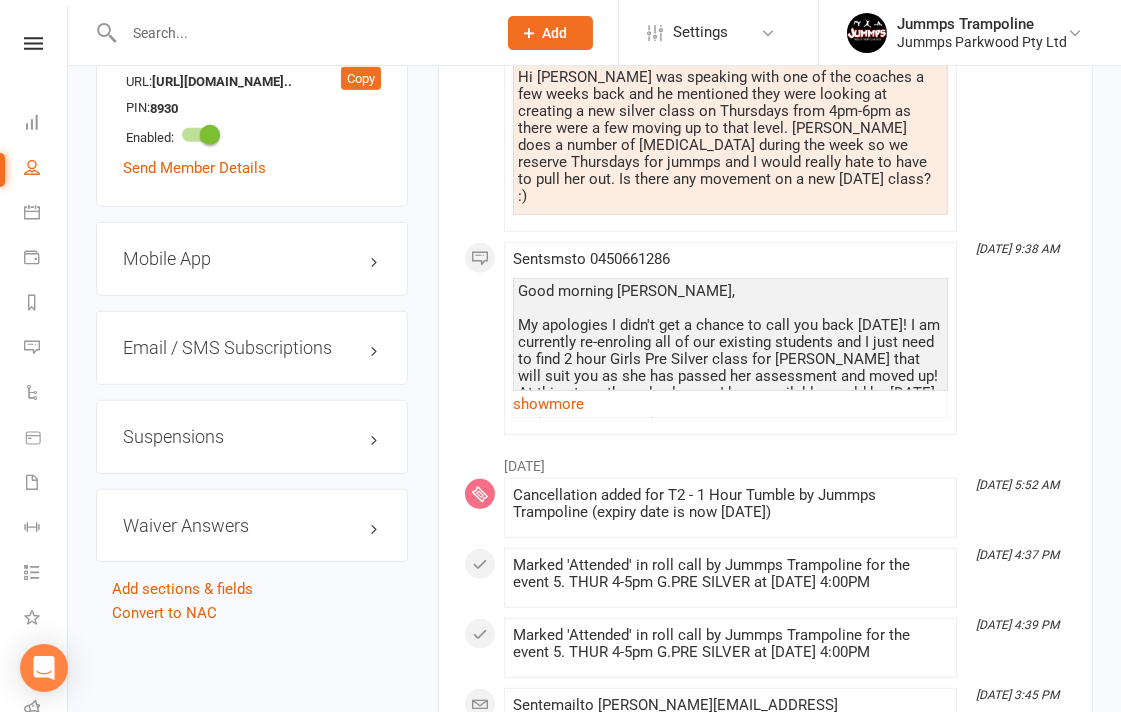 scroll, scrollTop: 1777, scrollLeft: 0, axis: vertical 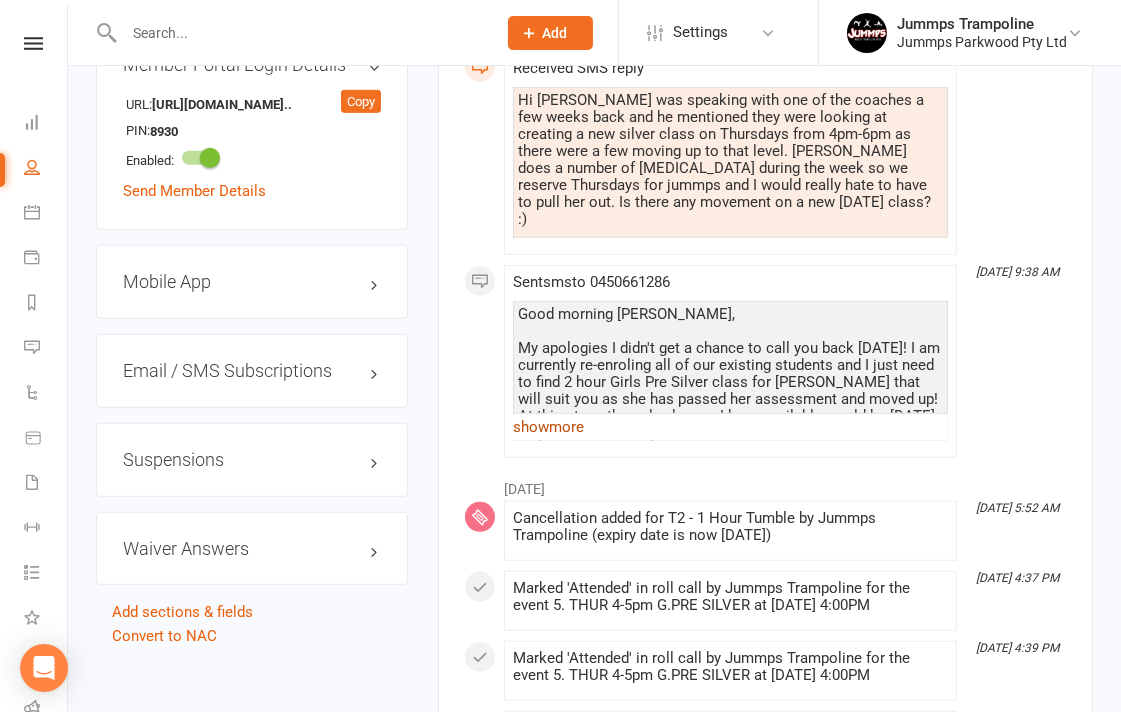 click on "show  more" at bounding box center (730, 427) 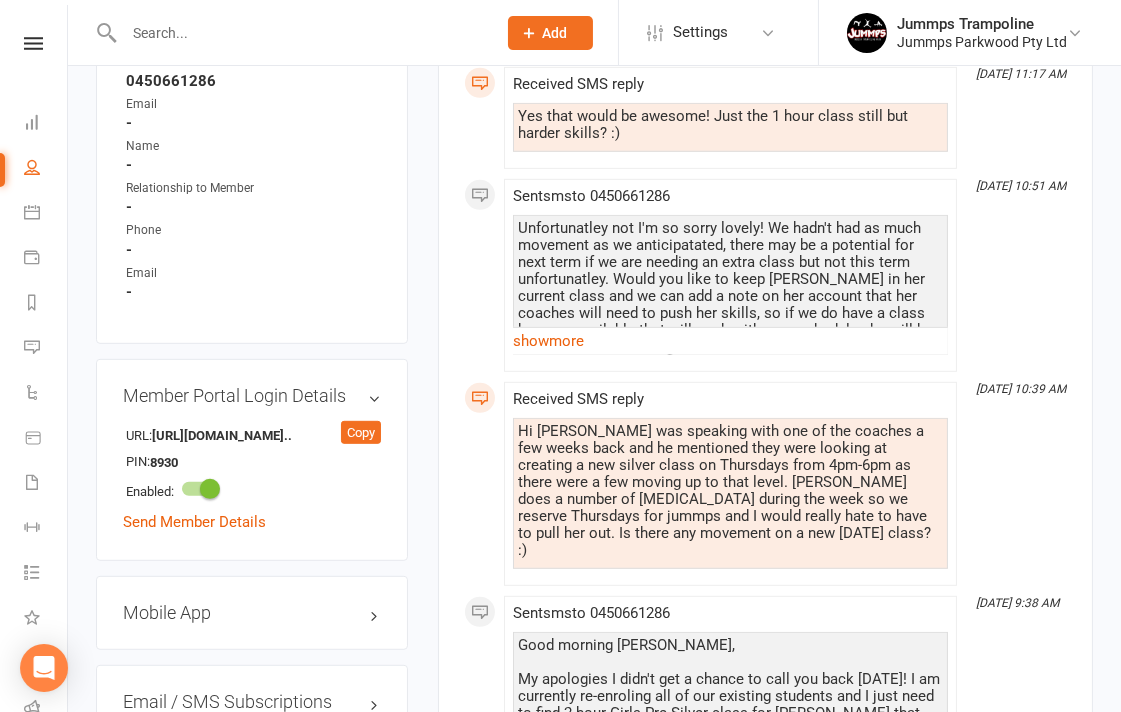 scroll, scrollTop: 1444, scrollLeft: 0, axis: vertical 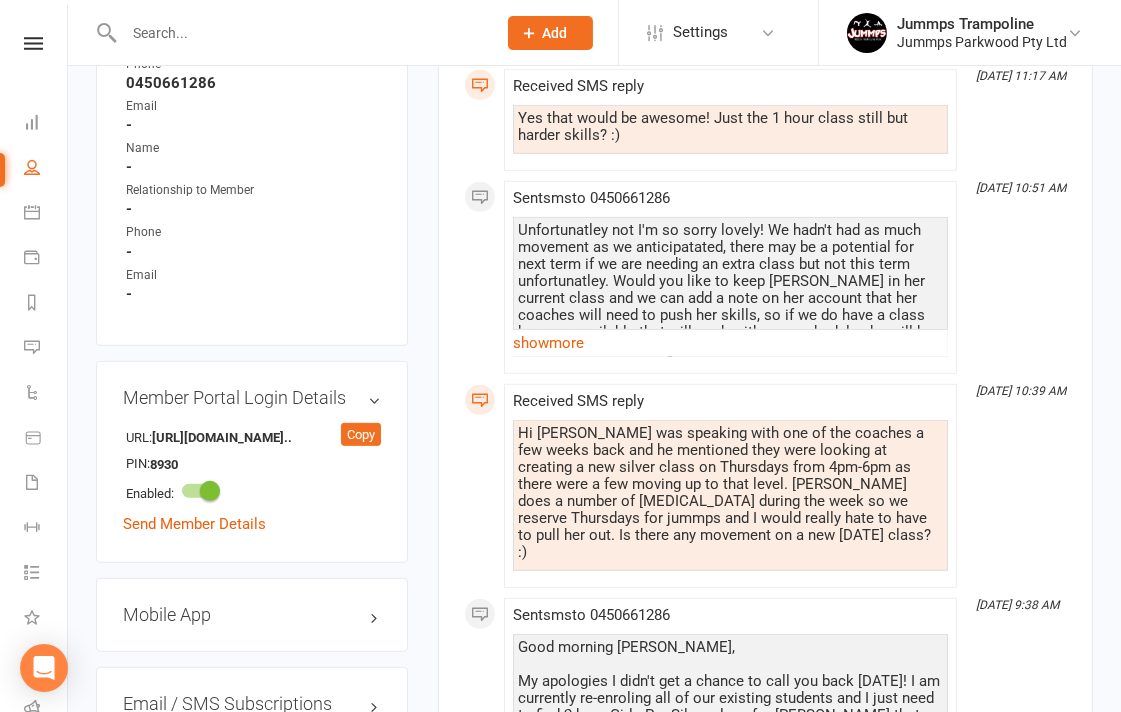click on "show  more" at bounding box center (730, 343) 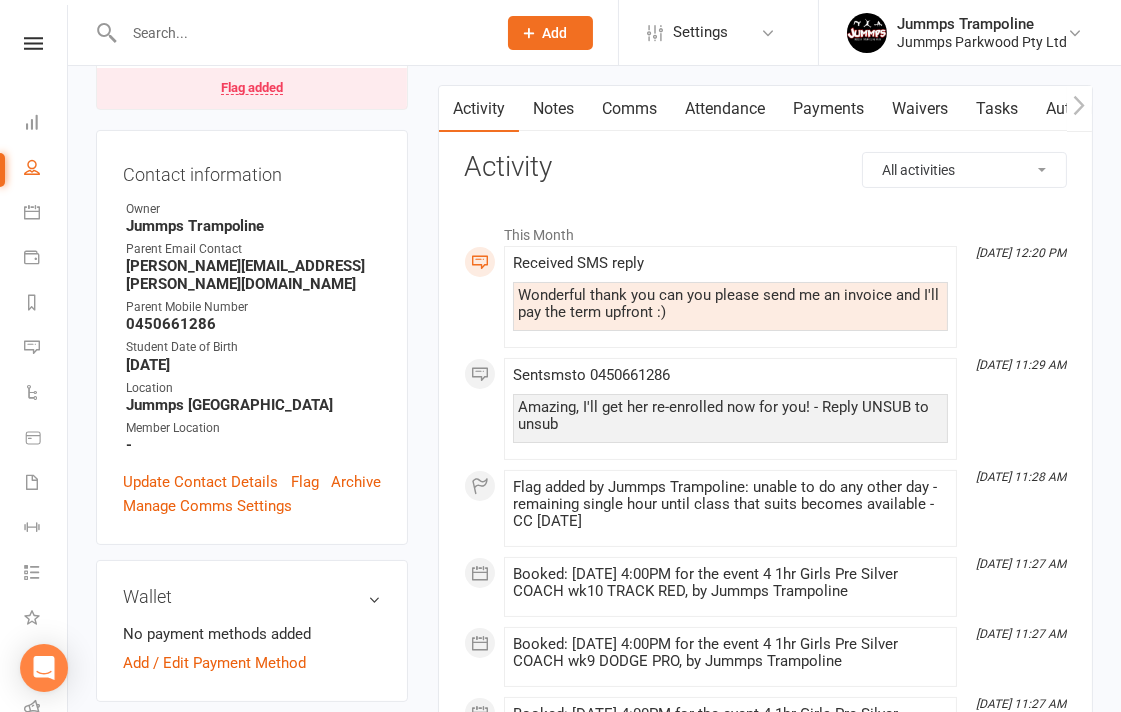 scroll, scrollTop: 111, scrollLeft: 0, axis: vertical 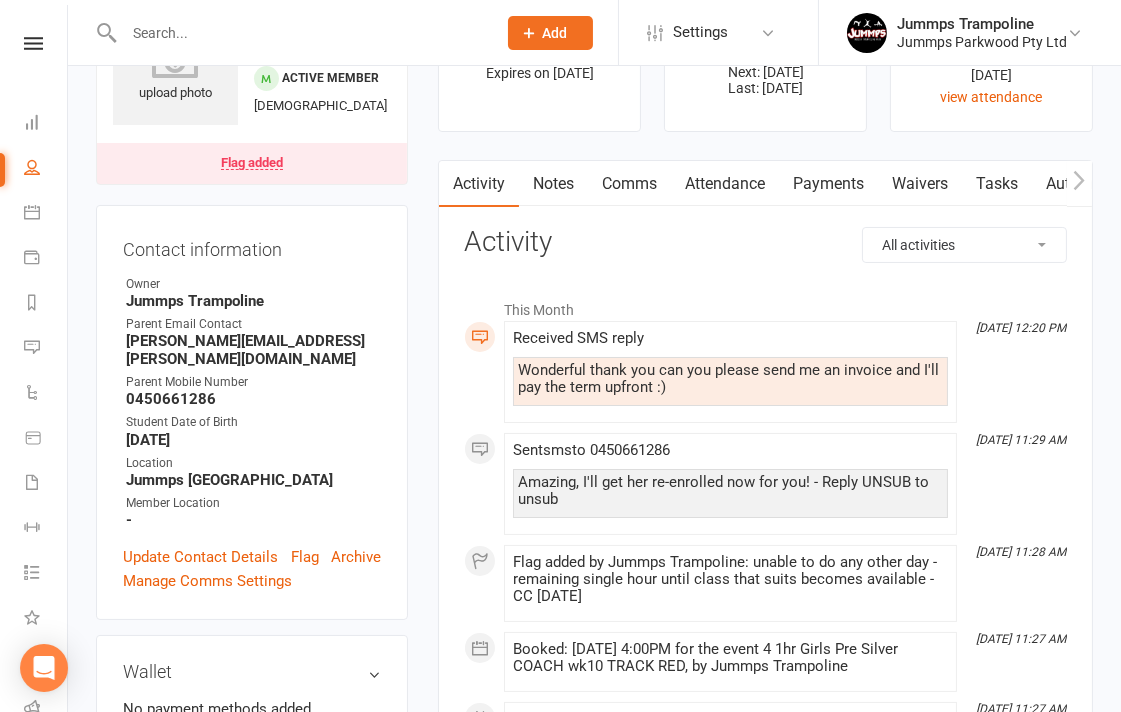 click on "This Month [DATE] 12:20 PM Received SMS reply   Wonderful thank you can you please send me an invoice and I'll pay the term upfront :) [DATE] 11:29 AM   Sent  sms  to   [PHONE_NUMBER]   Amazing, I'll get her re-enrolled now for you! - Reply UNSUB to unsub [DATE] 11:28 AM Flag added by Jummps Trampoline: unable to do any other day - remaining single hour until class that suits becomes available - CC [DATE]   [DATE] 11:27 AM Booked: [DATE] 4:00PM for the event 4 1hr Girls Pre Silver COACH wk10 TRACK RED, by Jummps Trampoline   [DATE] 11:27 AM Booked: [DATE] 4:00PM for the event 4 1hr Girls Pre Silver COACH wk9 DODGE PRO, by Jummps Trampoline   [DATE] 11:27 AM Booked: [DATE] 4:00PM for the event 4 1hr Girls Pre Silver COACH wk8 RED BAG, by Jummps Trampoline   [DATE] 11:27 AM Booked: [DATE] 4:00PM for the event 4 1hr Girls Pre Silver COACH wk7 PRO TRACK, by Jummps Trampoline   [DATE] 11:27 AM   [DATE] 11:27 AM   [DATE] 11:27 AM   [DATE] 11:27 AM   [DATE] 11:27 AM   [DATE] 11:27 AM" at bounding box center [765, 3261] 